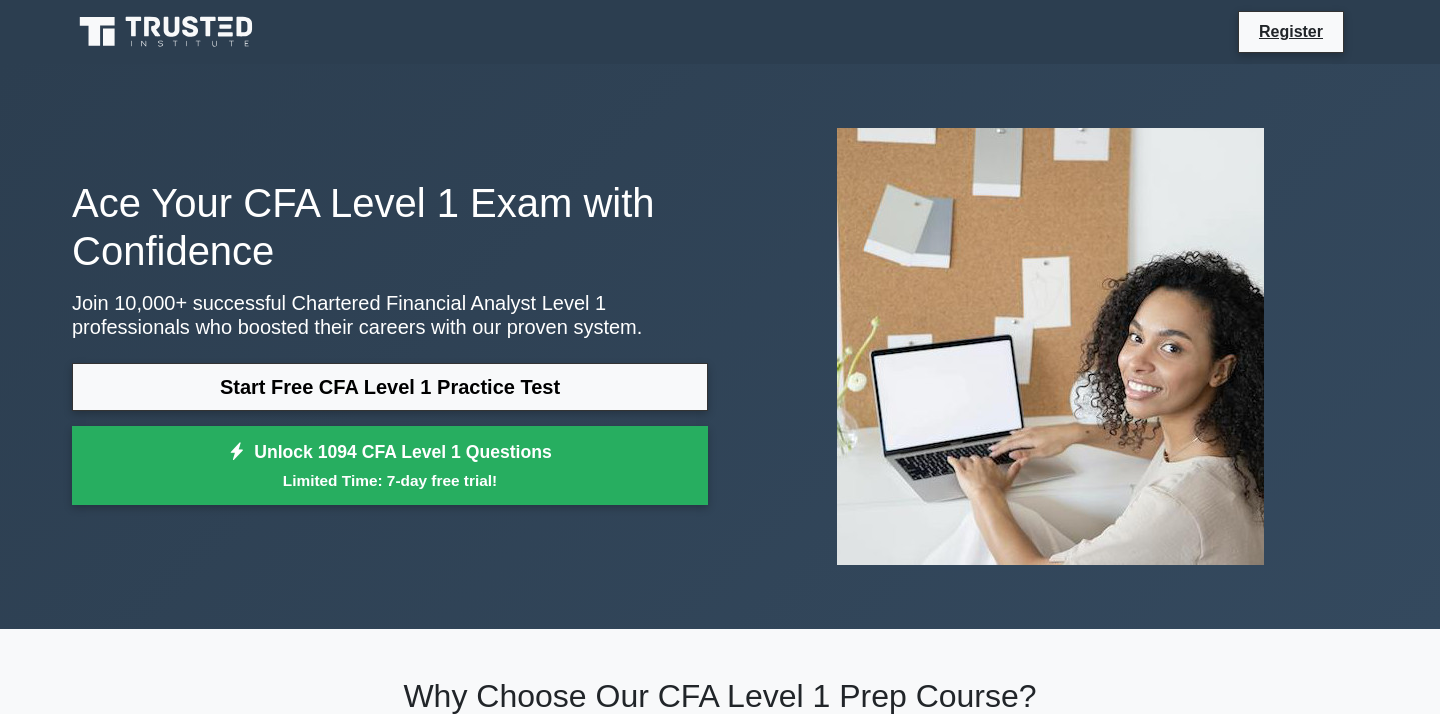 scroll, scrollTop: 36, scrollLeft: 0, axis: vertical 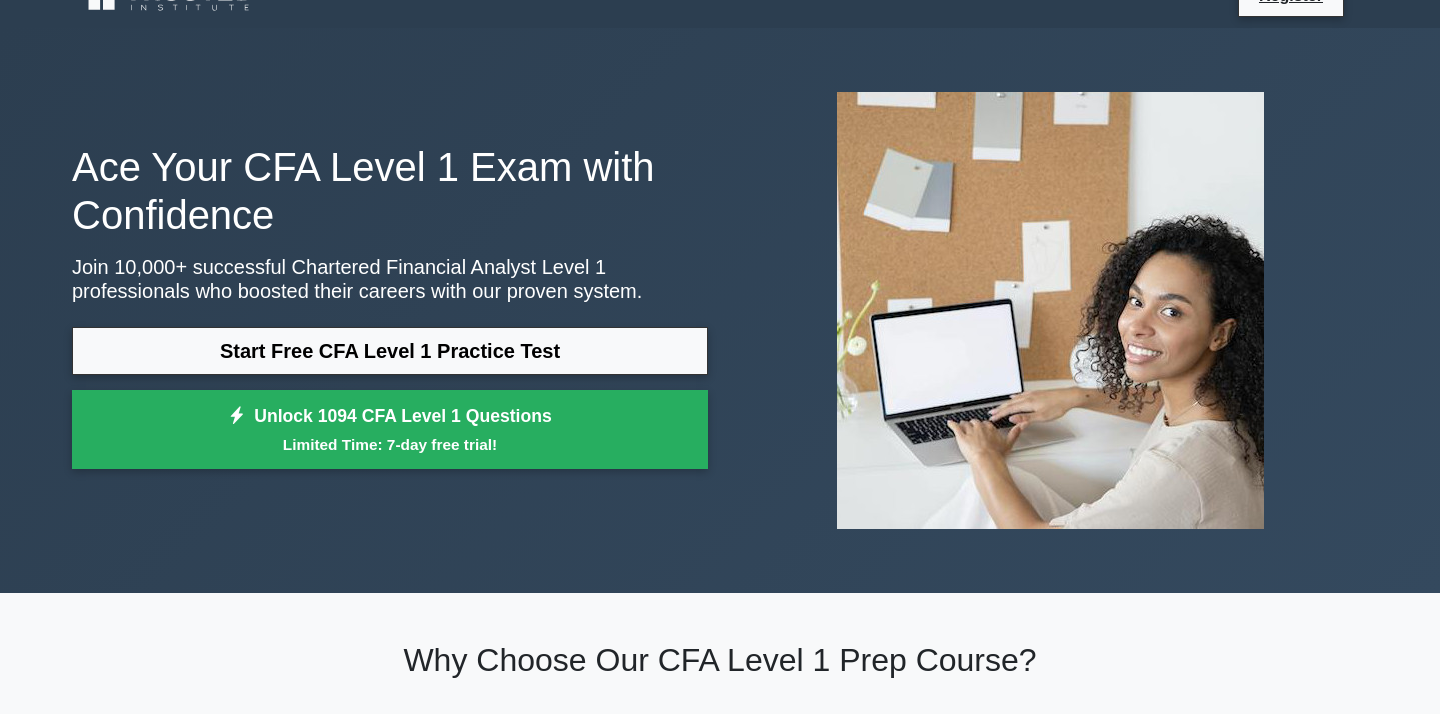 click on "Start Free CFA Level 1 Practice Test" at bounding box center [390, 351] 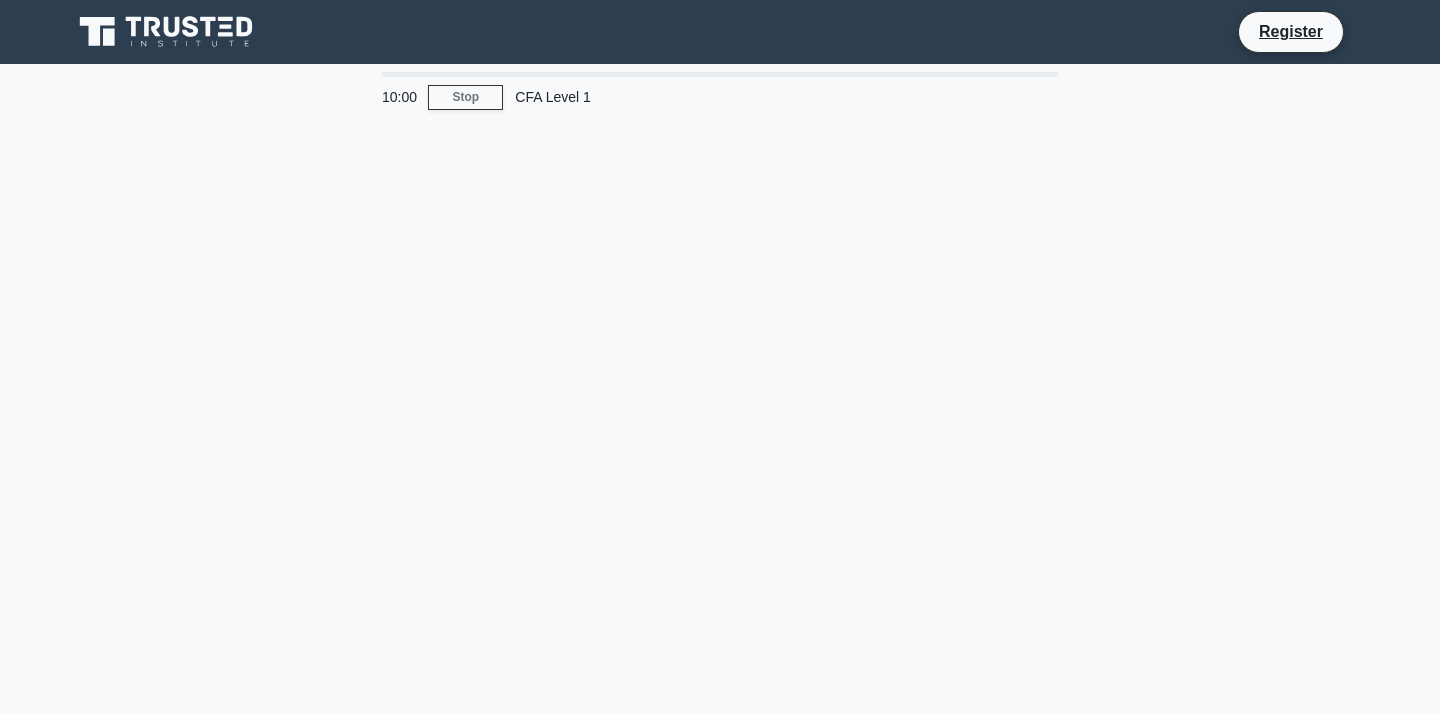 scroll, scrollTop: 0, scrollLeft: 0, axis: both 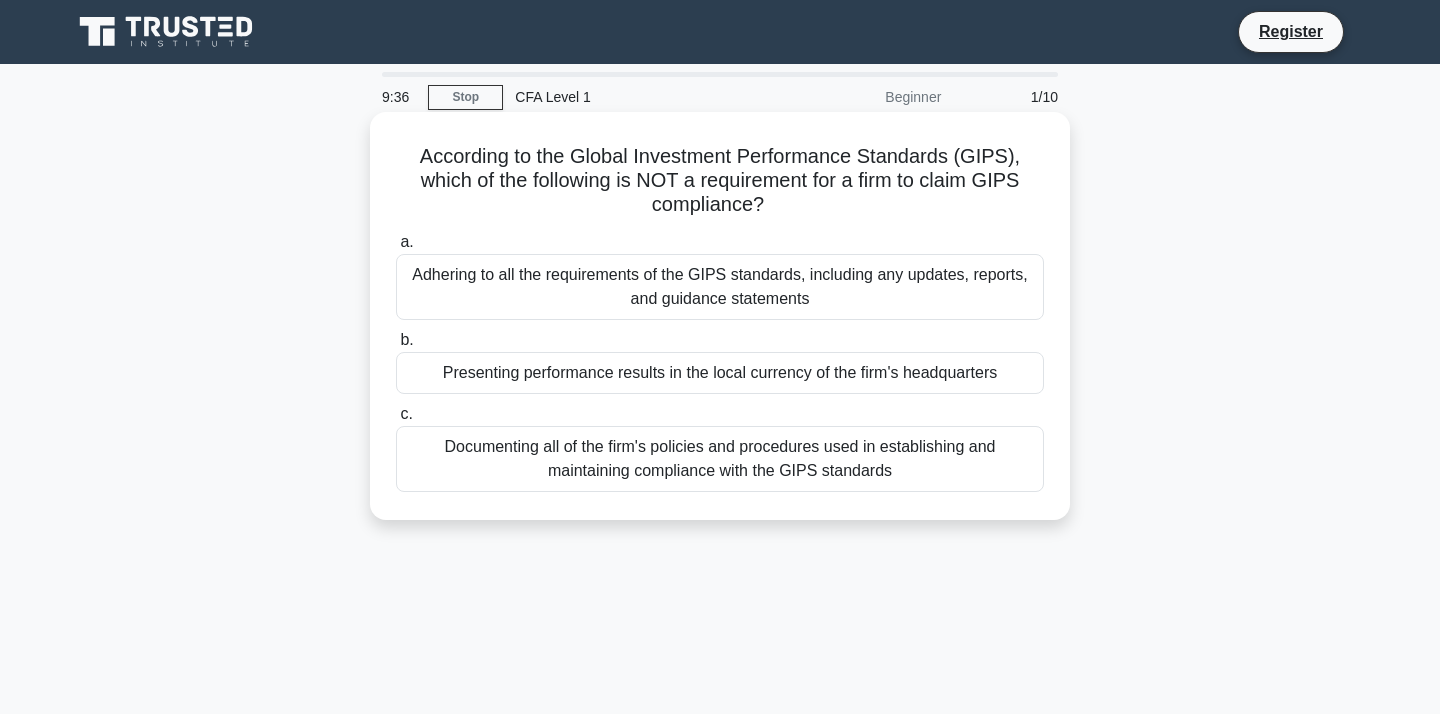click on "Presenting performance results in the local currency of the firm's headquarters" at bounding box center [720, 373] 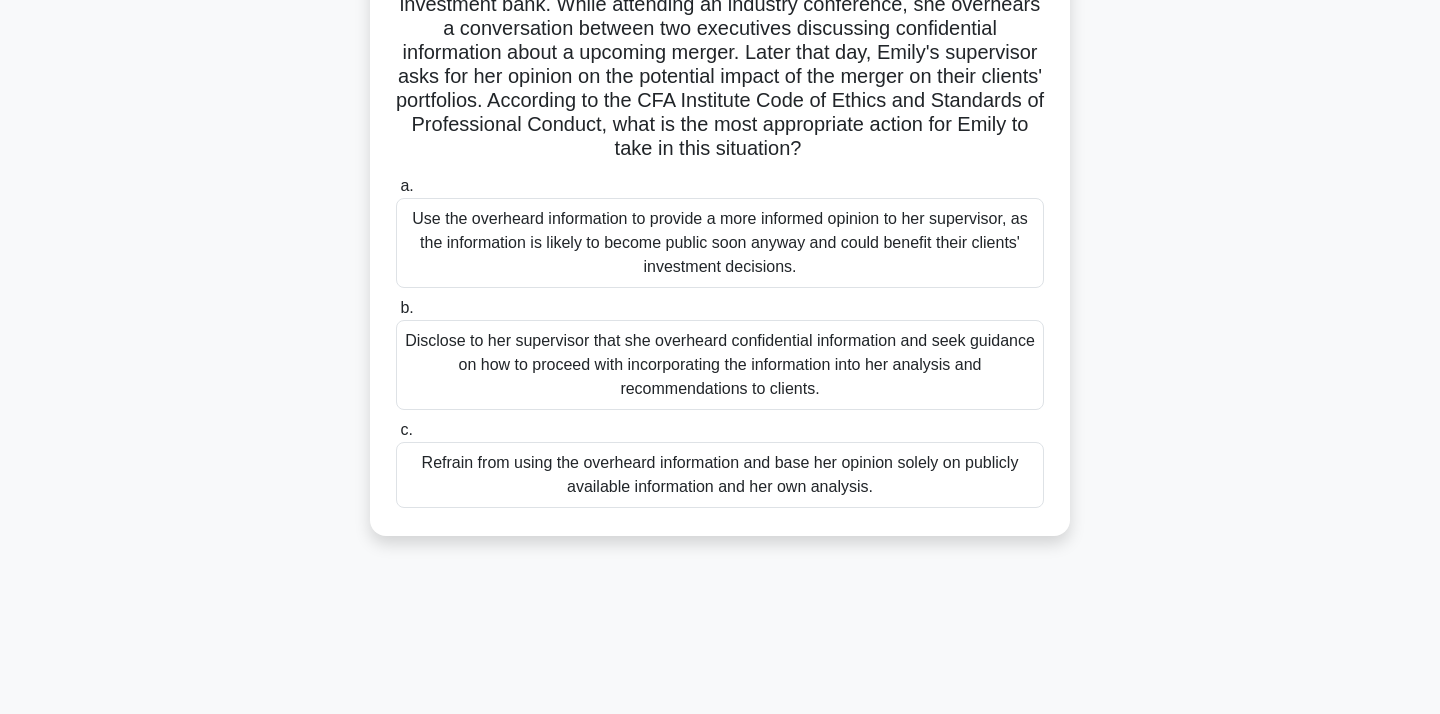 scroll, scrollTop: 191, scrollLeft: 0, axis: vertical 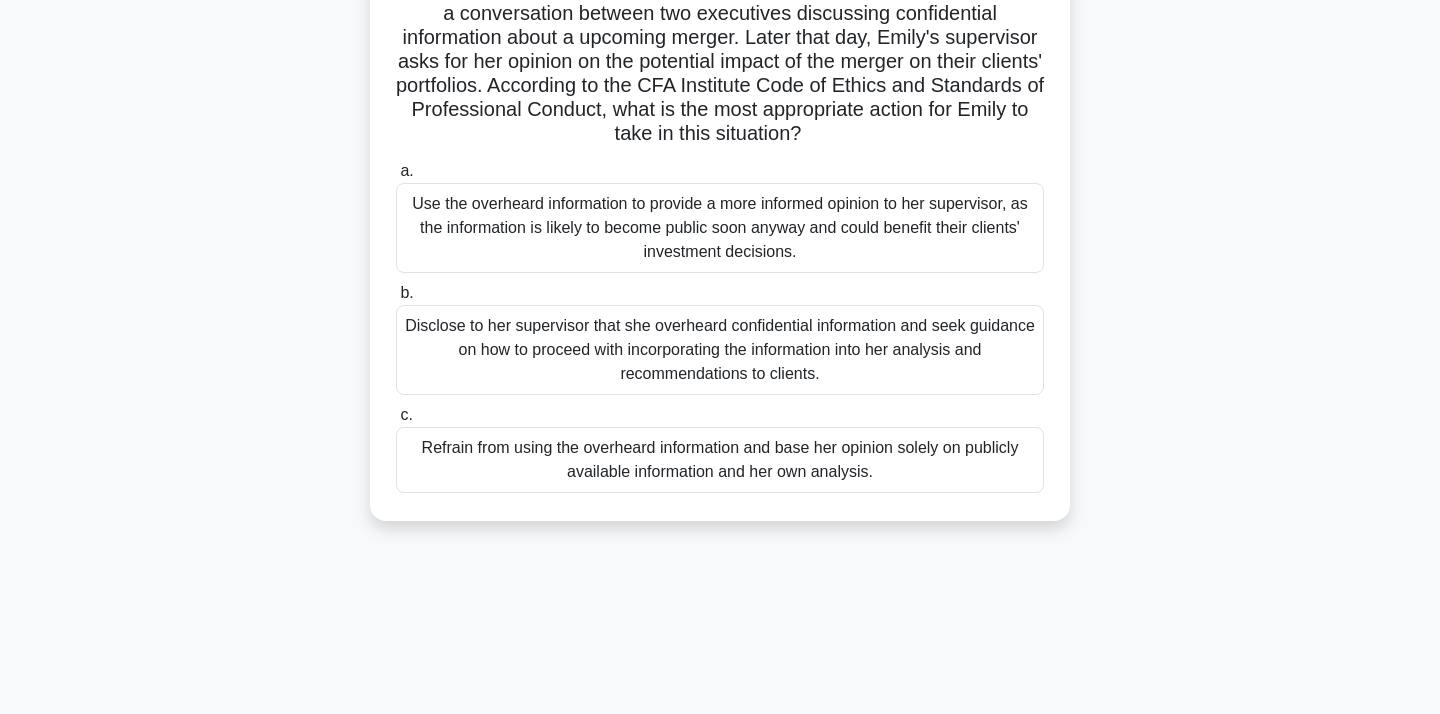 click on "Refrain from using the overheard information and base her opinion solely on publicly available information and her own analysis." at bounding box center (720, 460) 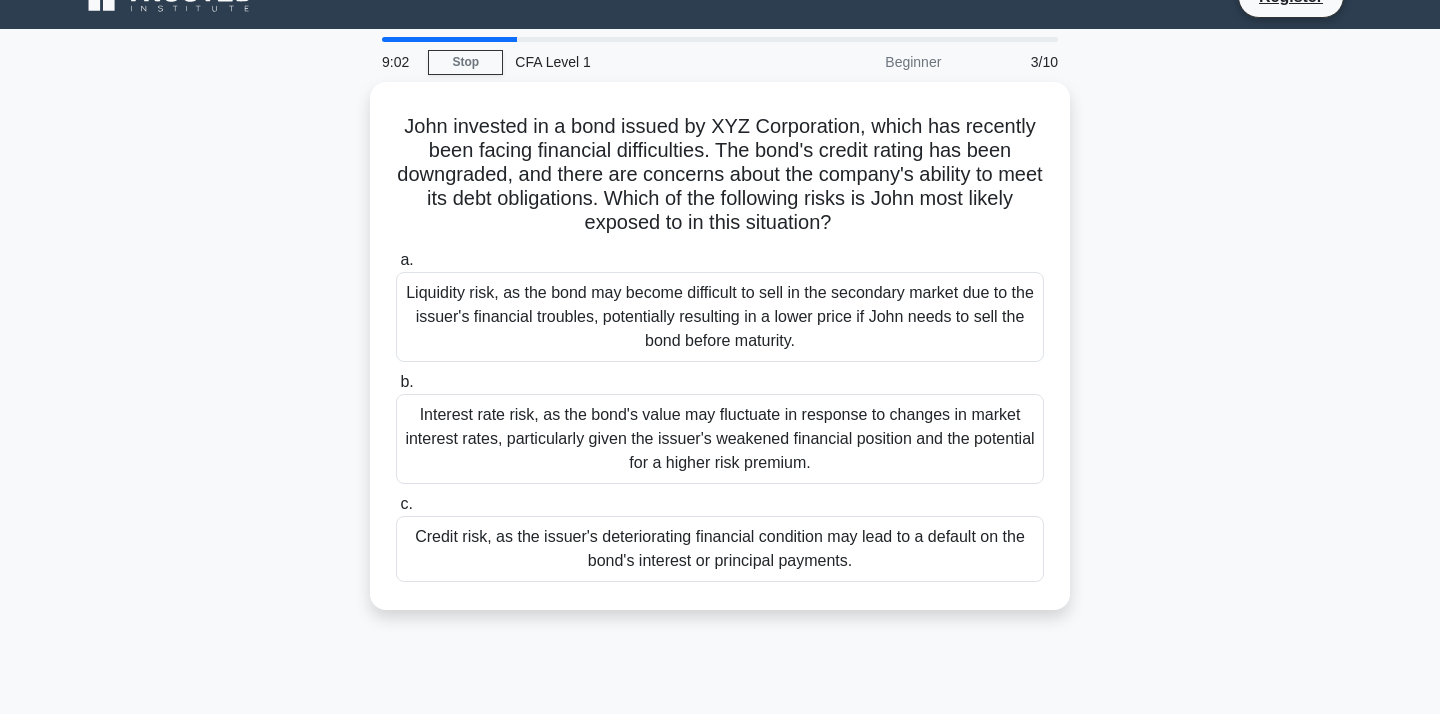 scroll, scrollTop: 13, scrollLeft: 0, axis: vertical 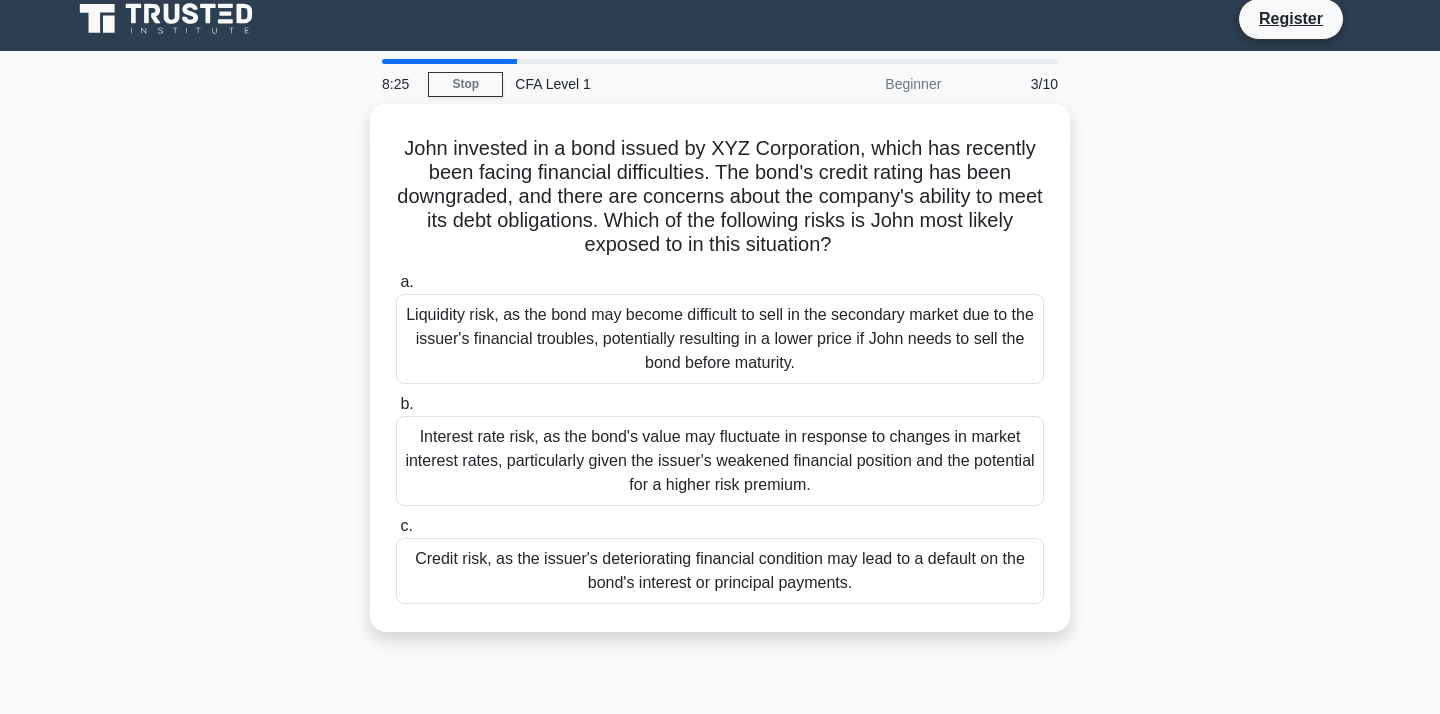 click on "Interest rate risk, as the bond's value may fluctuate in response to changes in market interest rates, particularly given the issuer's weakened financial position and the potential for a higher risk premium." at bounding box center [720, 461] 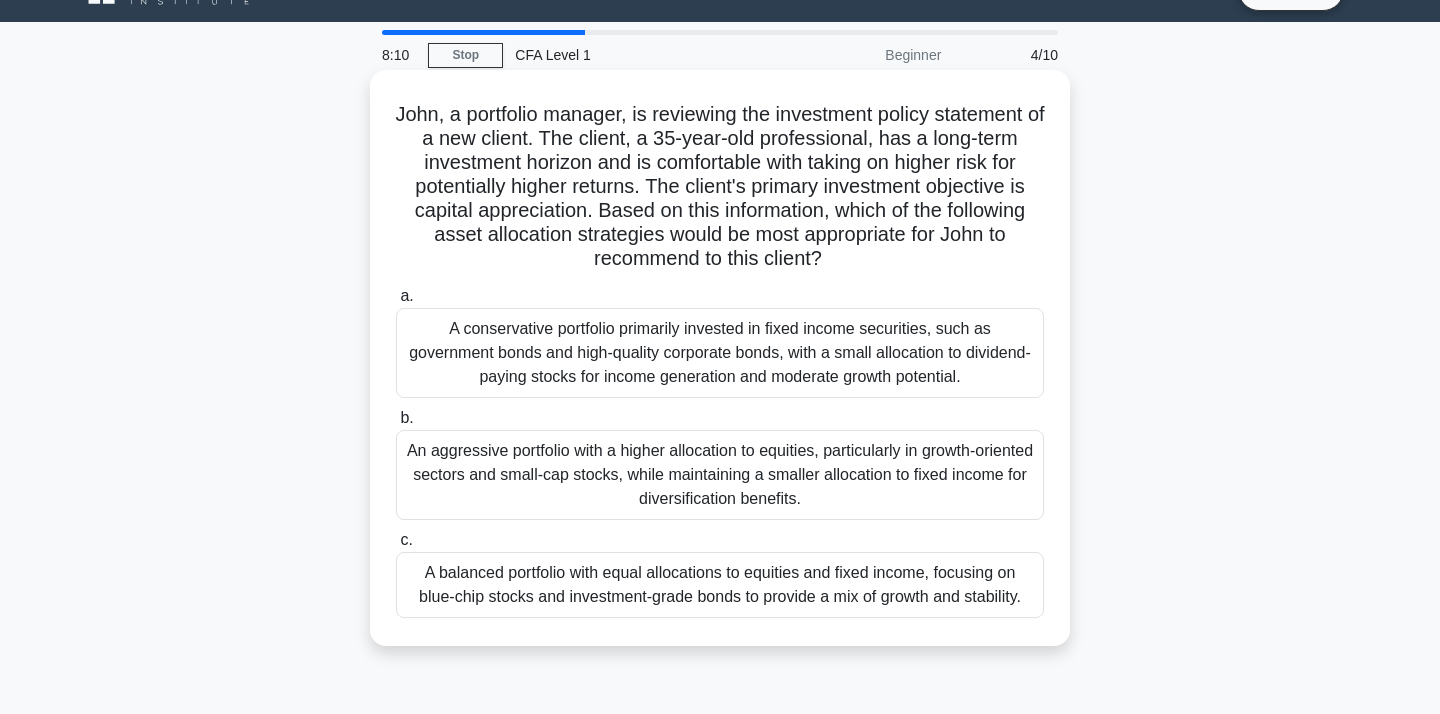 scroll, scrollTop: 46, scrollLeft: 0, axis: vertical 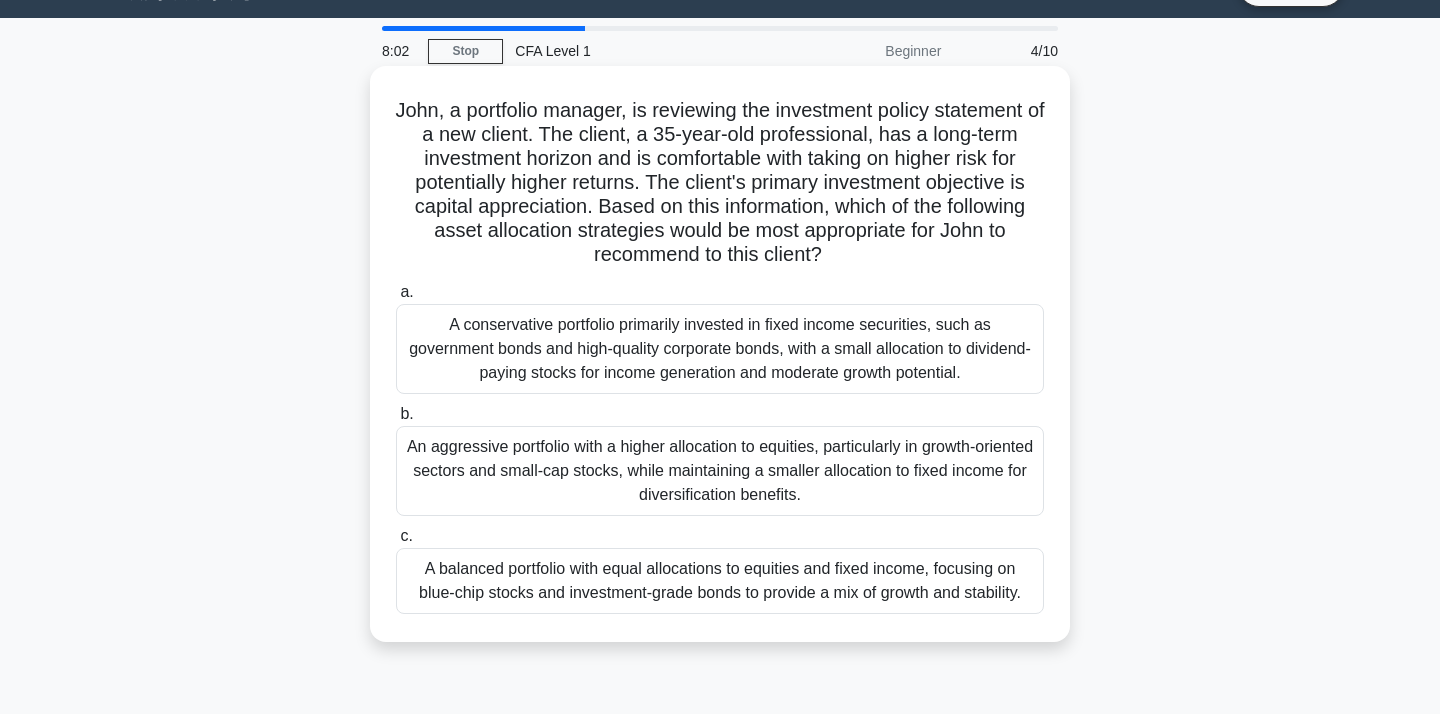click on "A balanced portfolio with equal allocations to equities and fixed income, focusing on blue-chip stocks and investment-grade bonds to provide a mix of growth and stability." at bounding box center (720, 581) 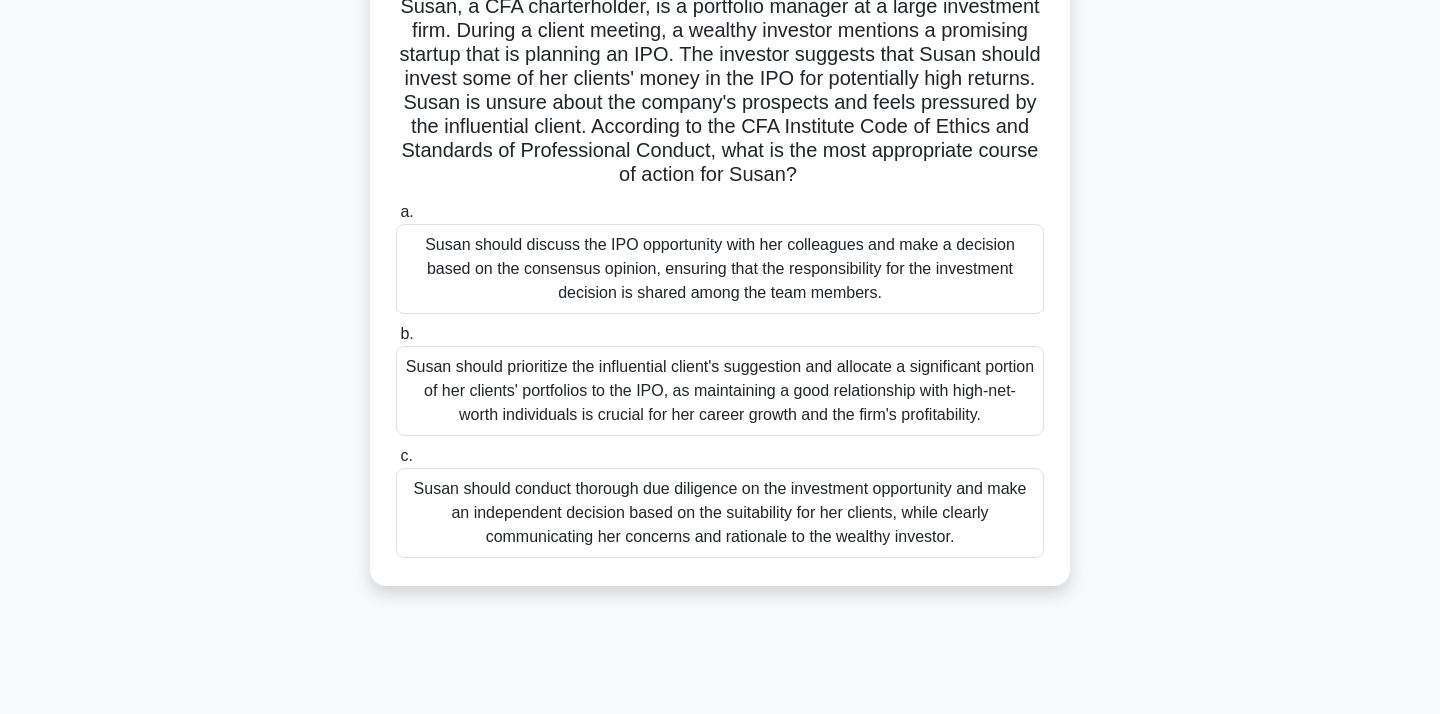 scroll, scrollTop: 156, scrollLeft: 0, axis: vertical 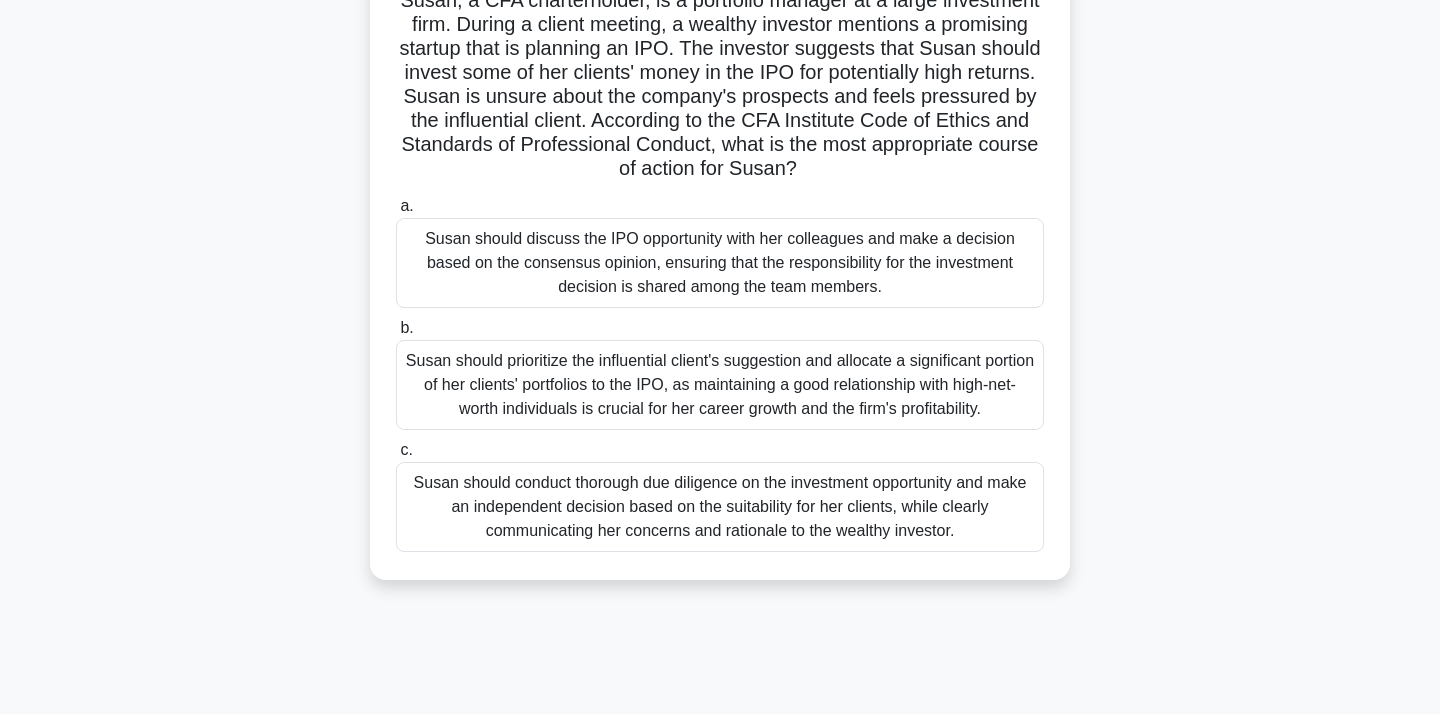 click on "Susan should conduct thorough due diligence on the investment opportunity and make an independent decision based on the suitability for her clients, while clearly communicating her concerns and rationale to the wealthy investor." at bounding box center [720, 507] 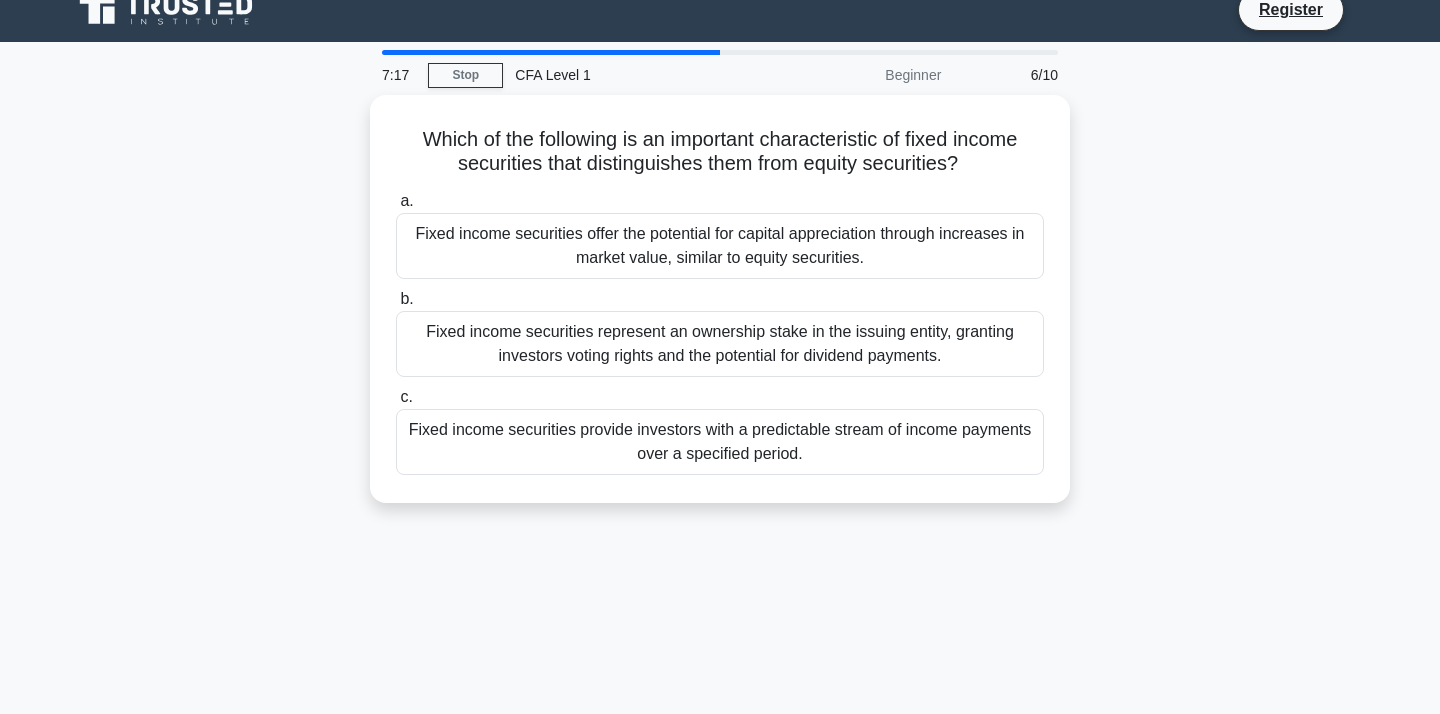 scroll, scrollTop: 0, scrollLeft: 0, axis: both 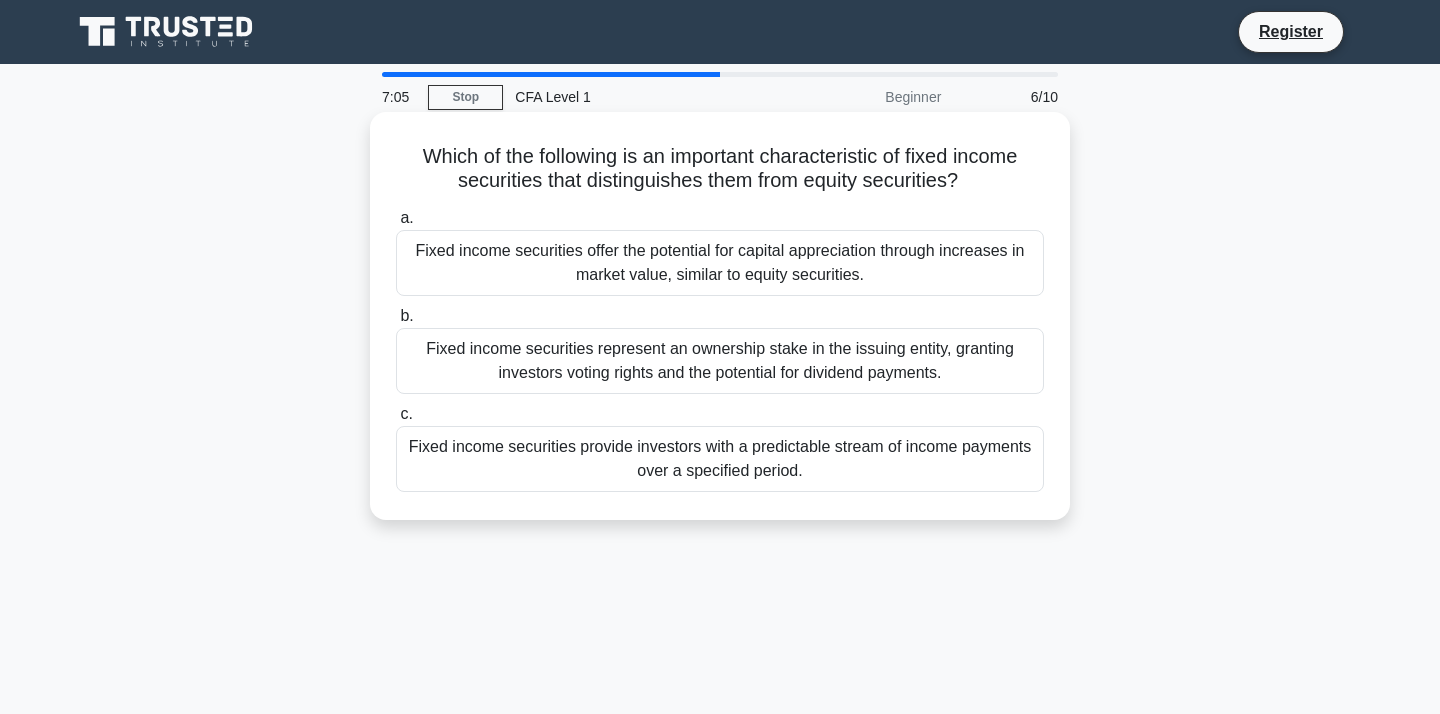 click on "a.
Fixed income securities offer the potential for capital appreciation through increases in market value, similar to equity securities.
b.
c." at bounding box center [720, 349] 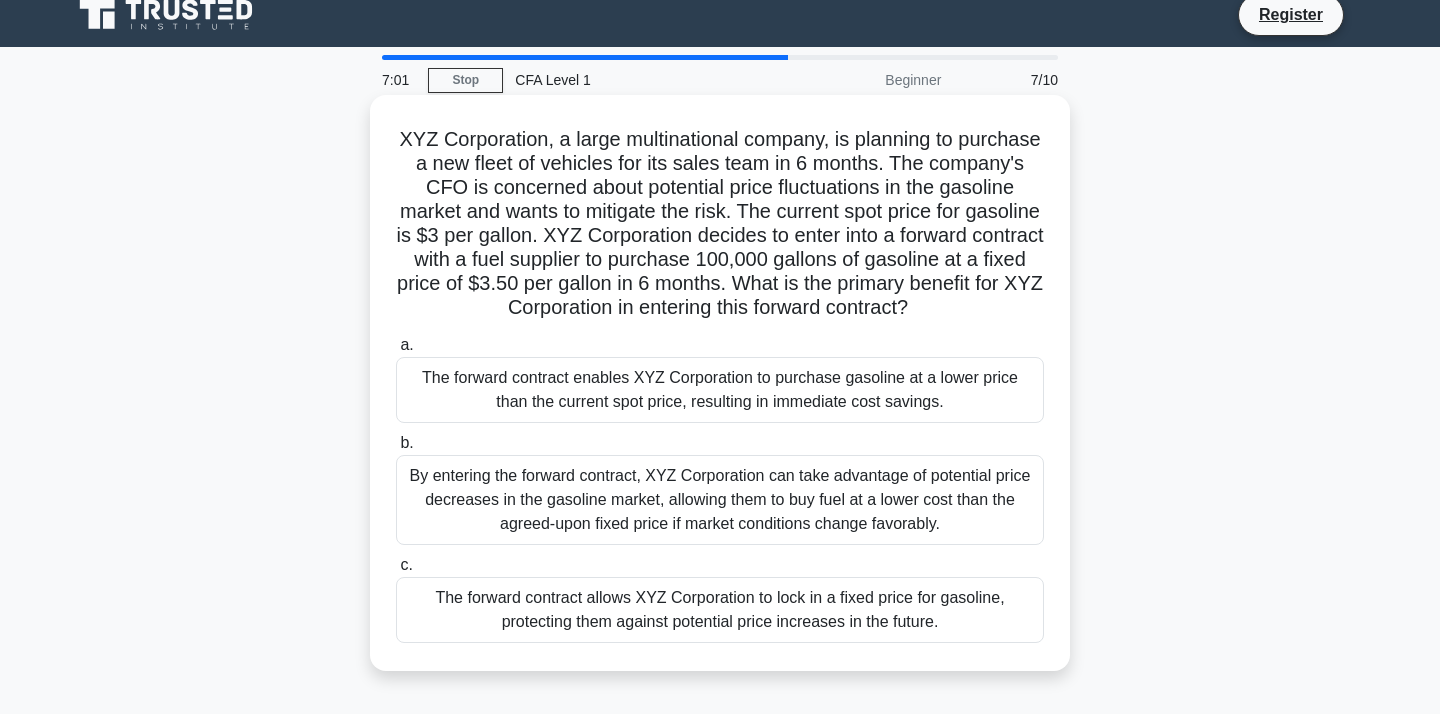 scroll, scrollTop: 20, scrollLeft: 0, axis: vertical 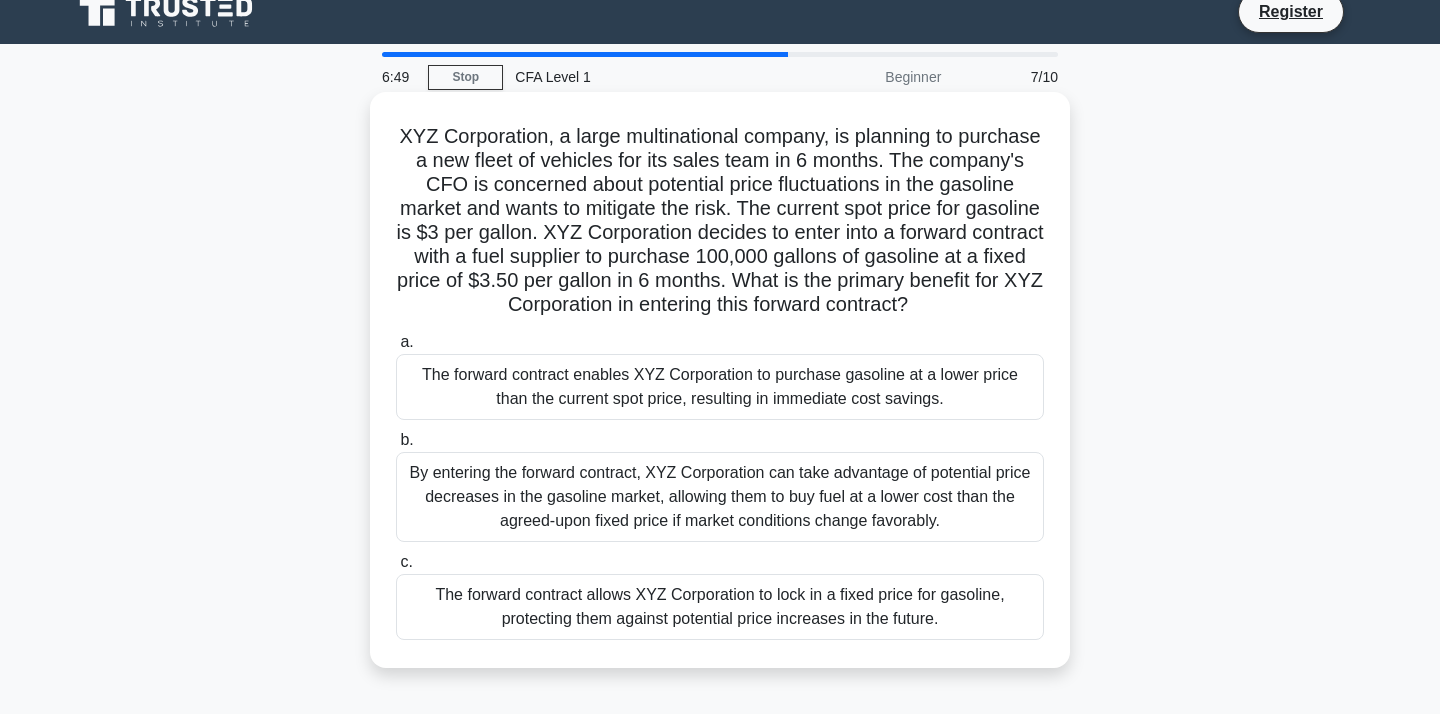 click on "The forward contract allows XYZ Corporation to lock in a fixed price for gasoline, protecting them against potential price increases in the future." at bounding box center (720, 607) 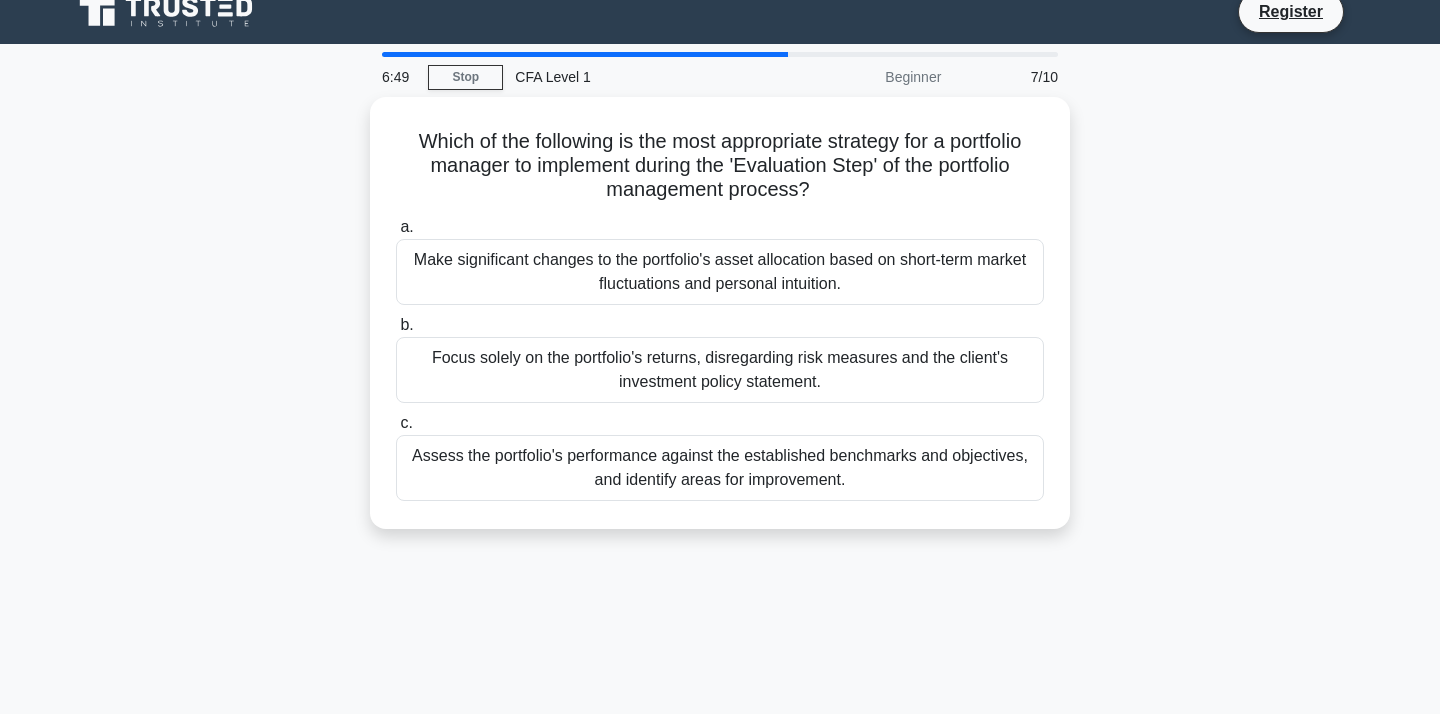 scroll, scrollTop: 0, scrollLeft: 0, axis: both 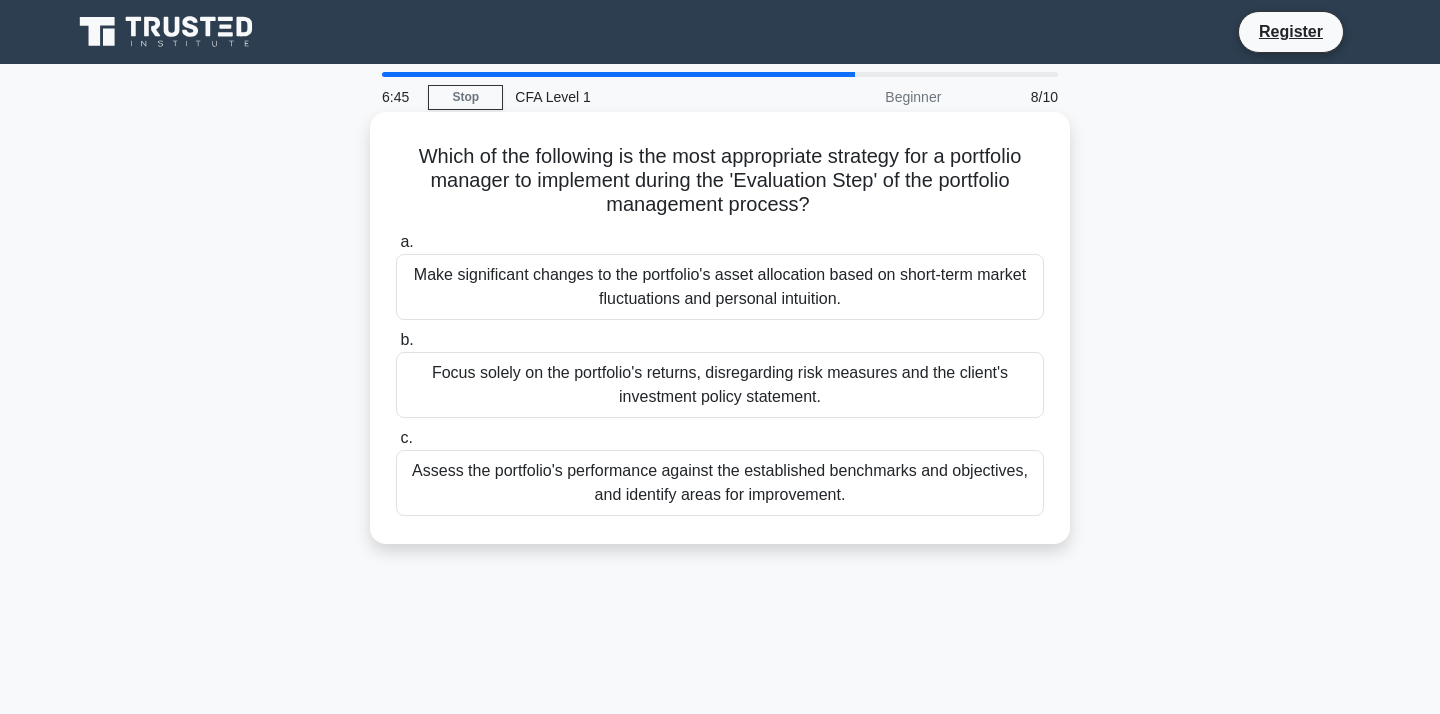 click on "Focus solely on the portfolio's returns, disregarding risk measures and the client's investment policy statement." at bounding box center [720, 385] 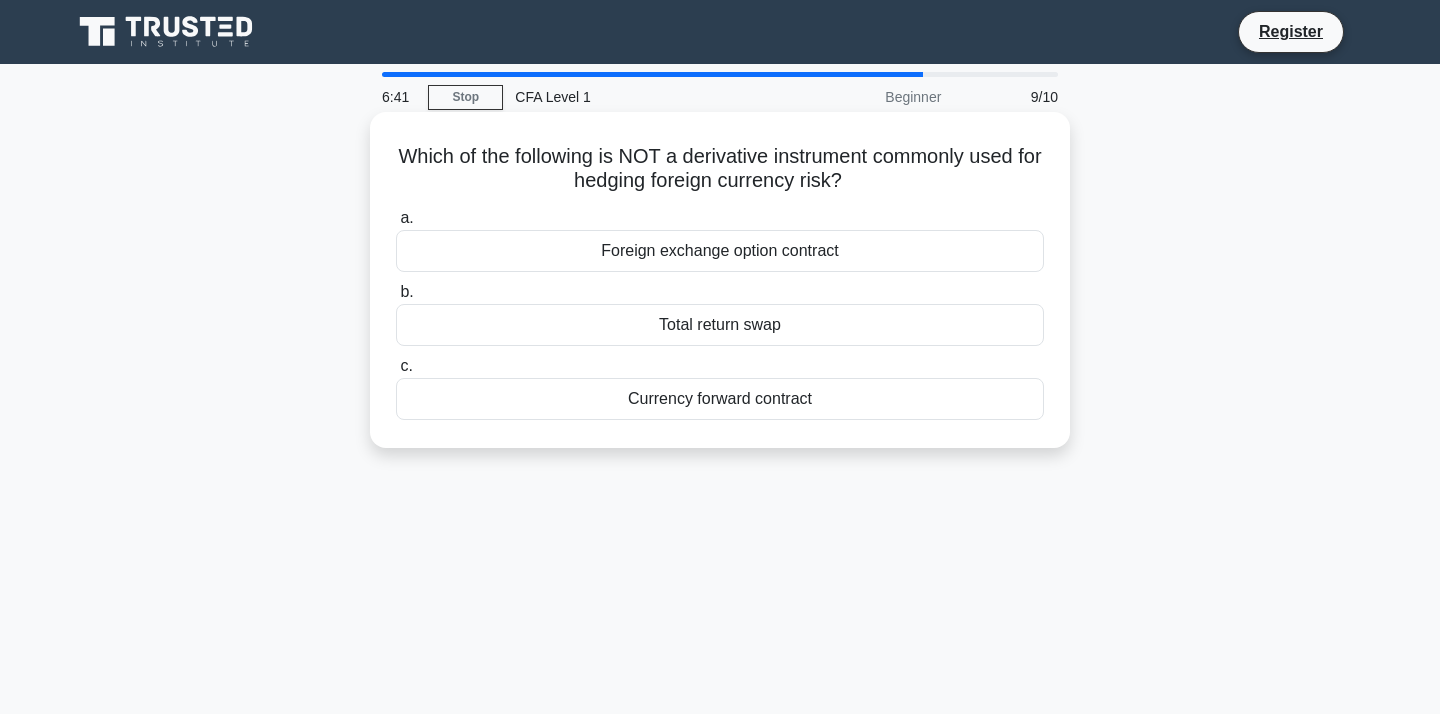 click on "Foreign exchange option contract" at bounding box center (720, 251) 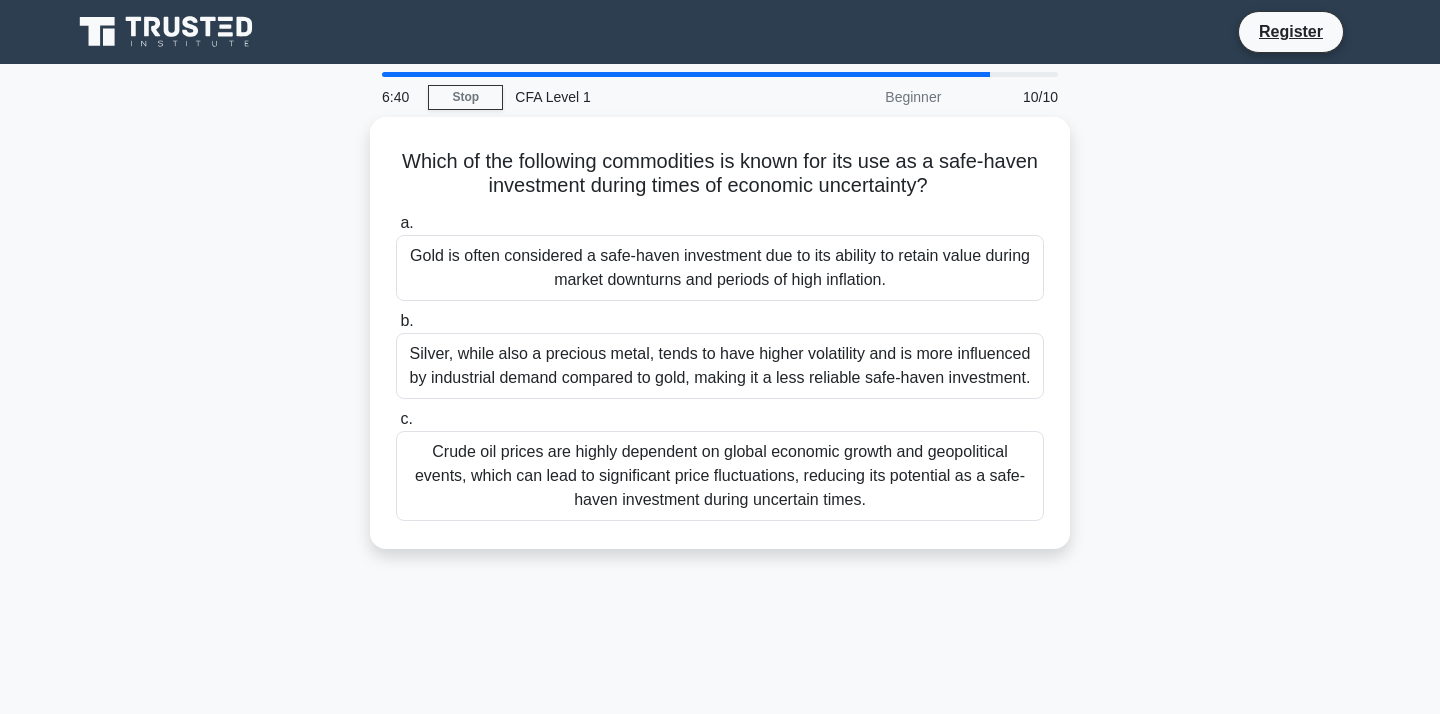 click on "Gold is often considered a safe-haven investment due to its ability to retain value during market downturns and periods of high inflation." at bounding box center (720, 268) 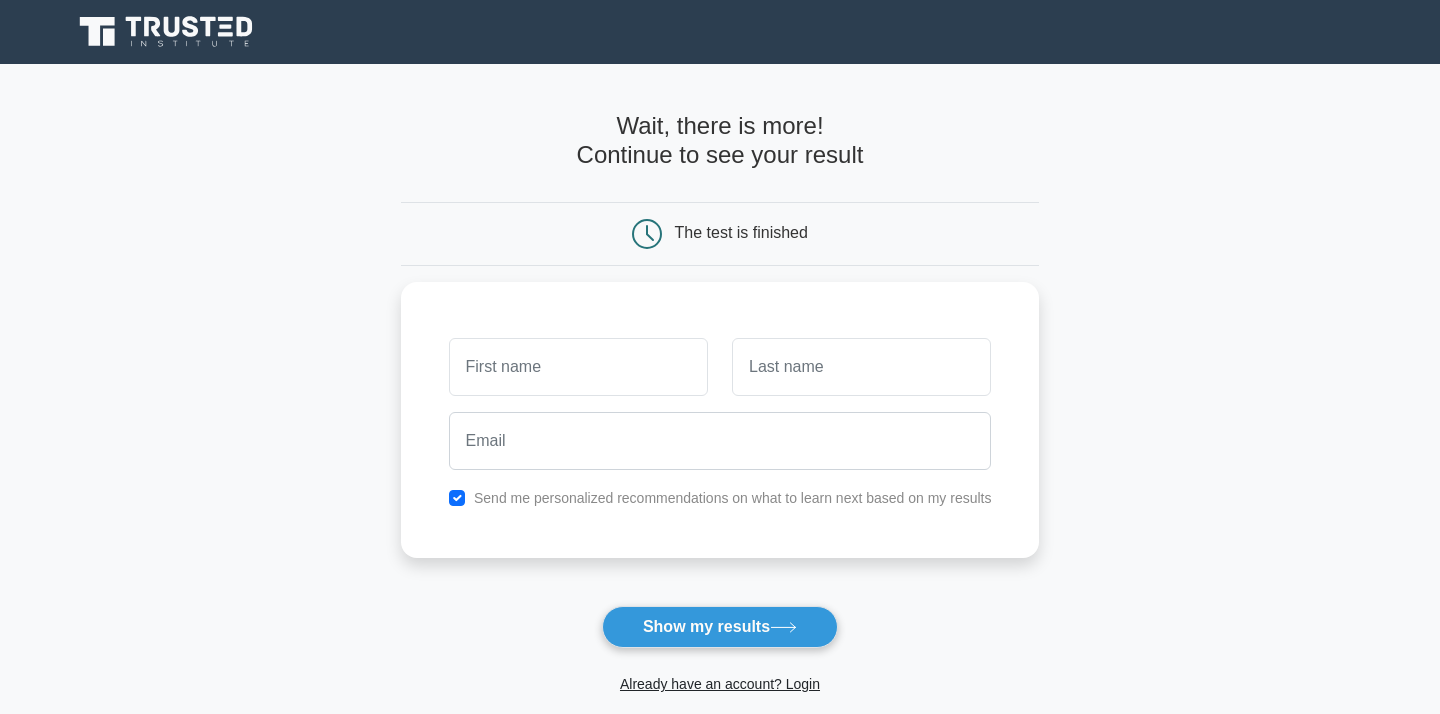 scroll, scrollTop: 0, scrollLeft: 0, axis: both 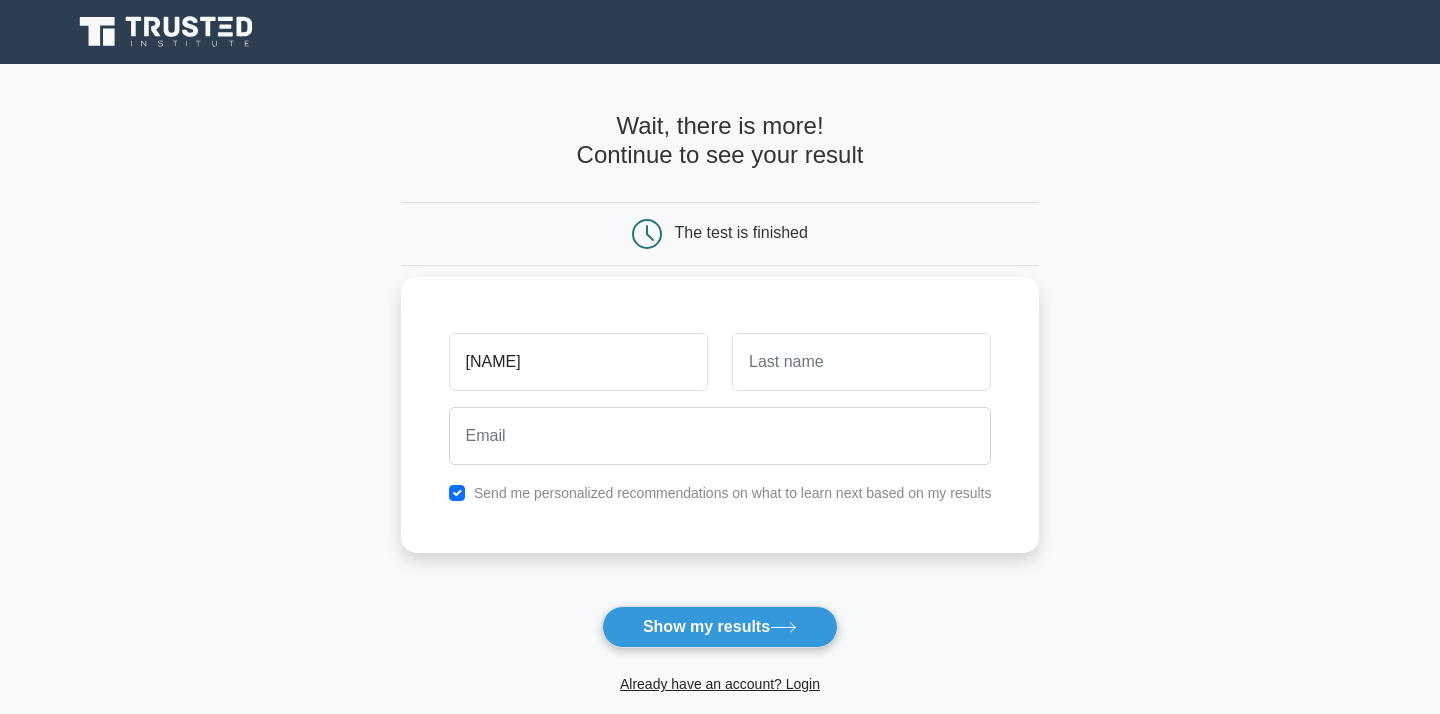 type on "[NAME]" 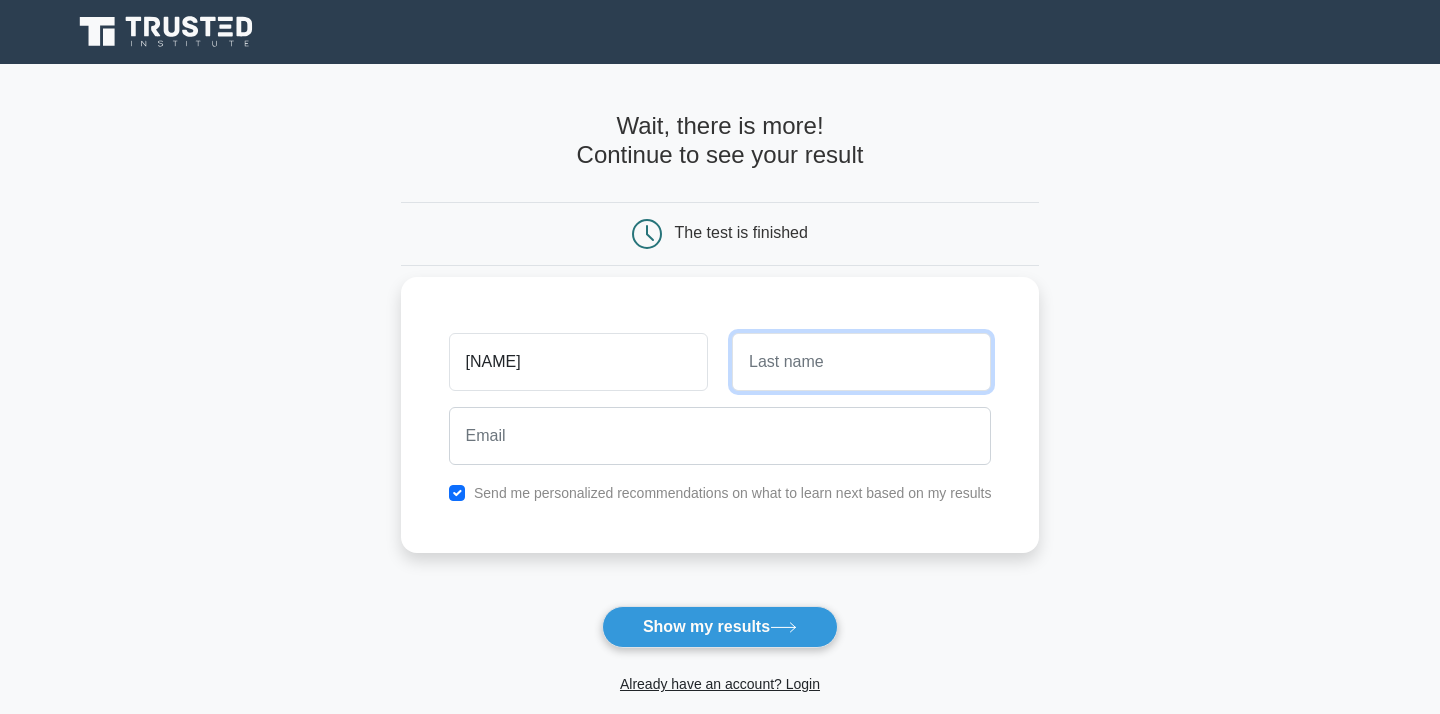 click at bounding box center [861, 362] 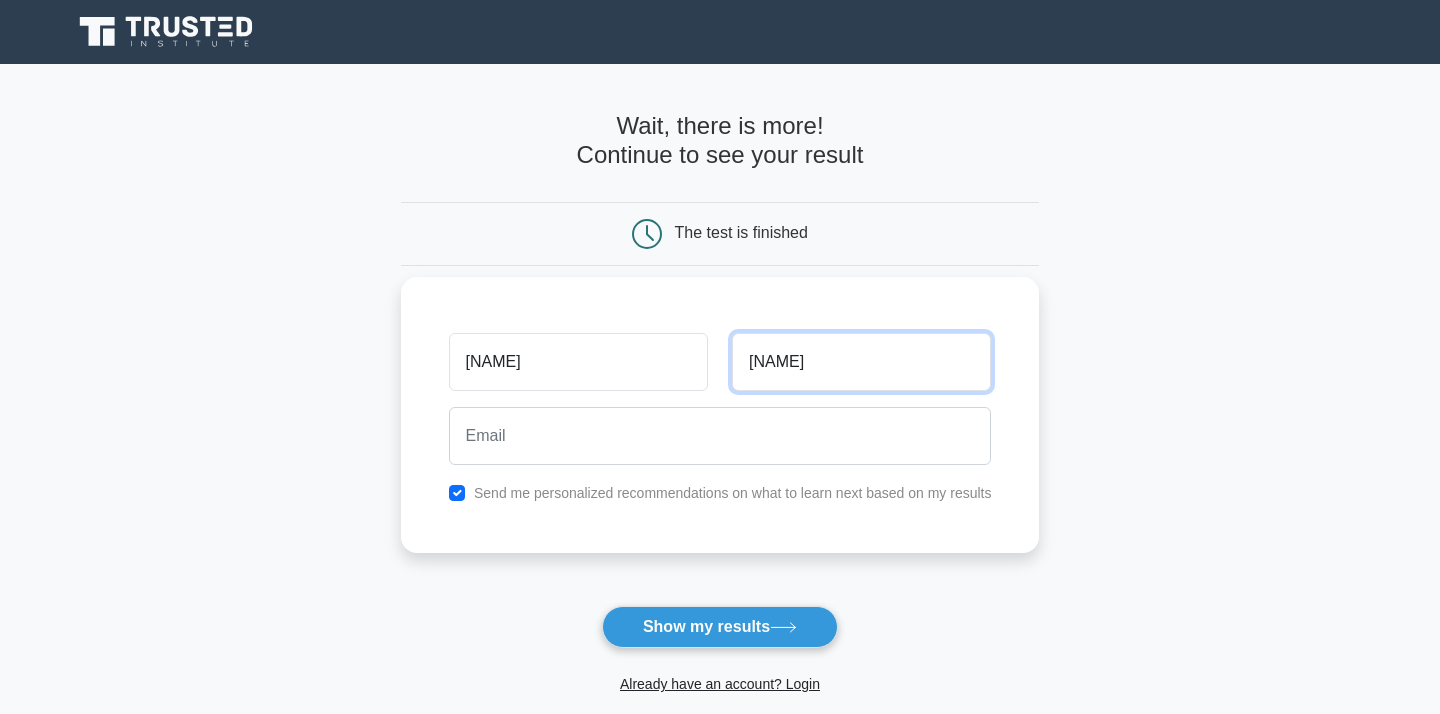 type on "[NAME]" 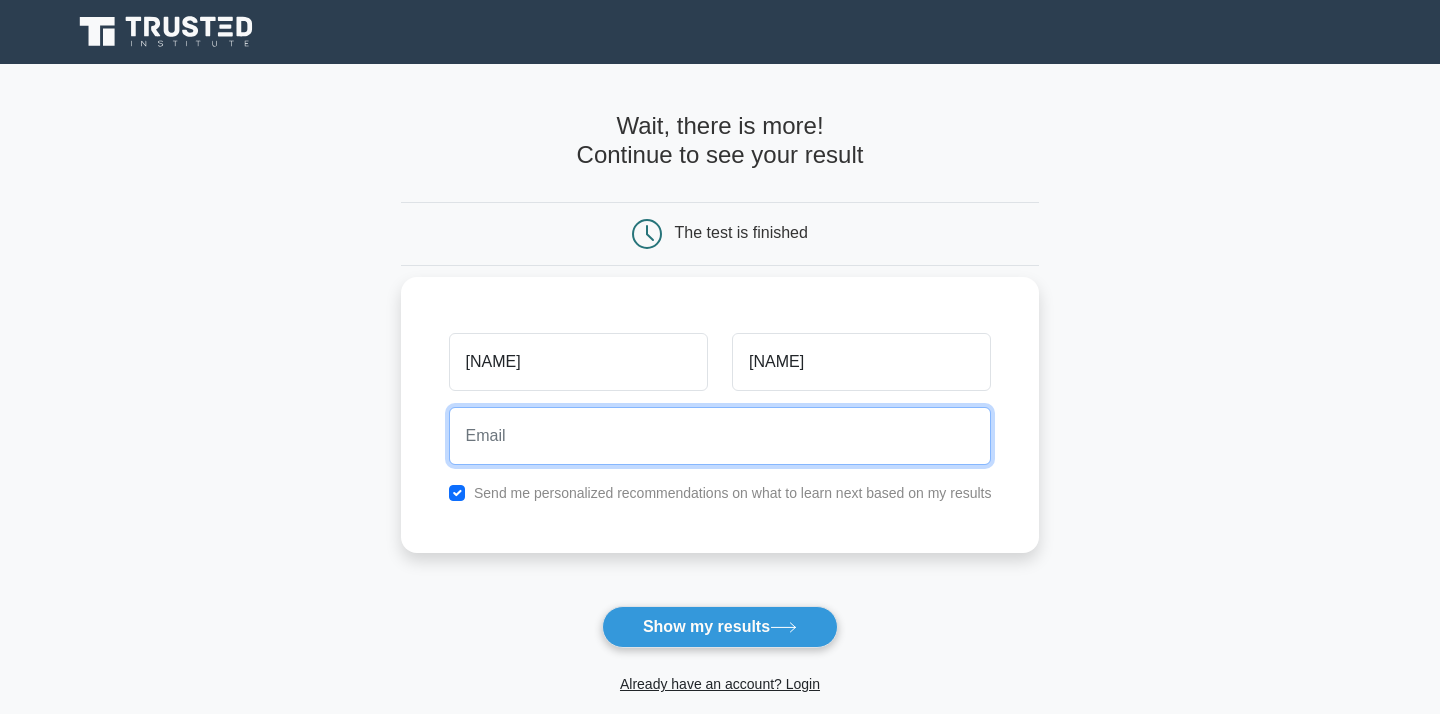click at bounding box center [720, 436] 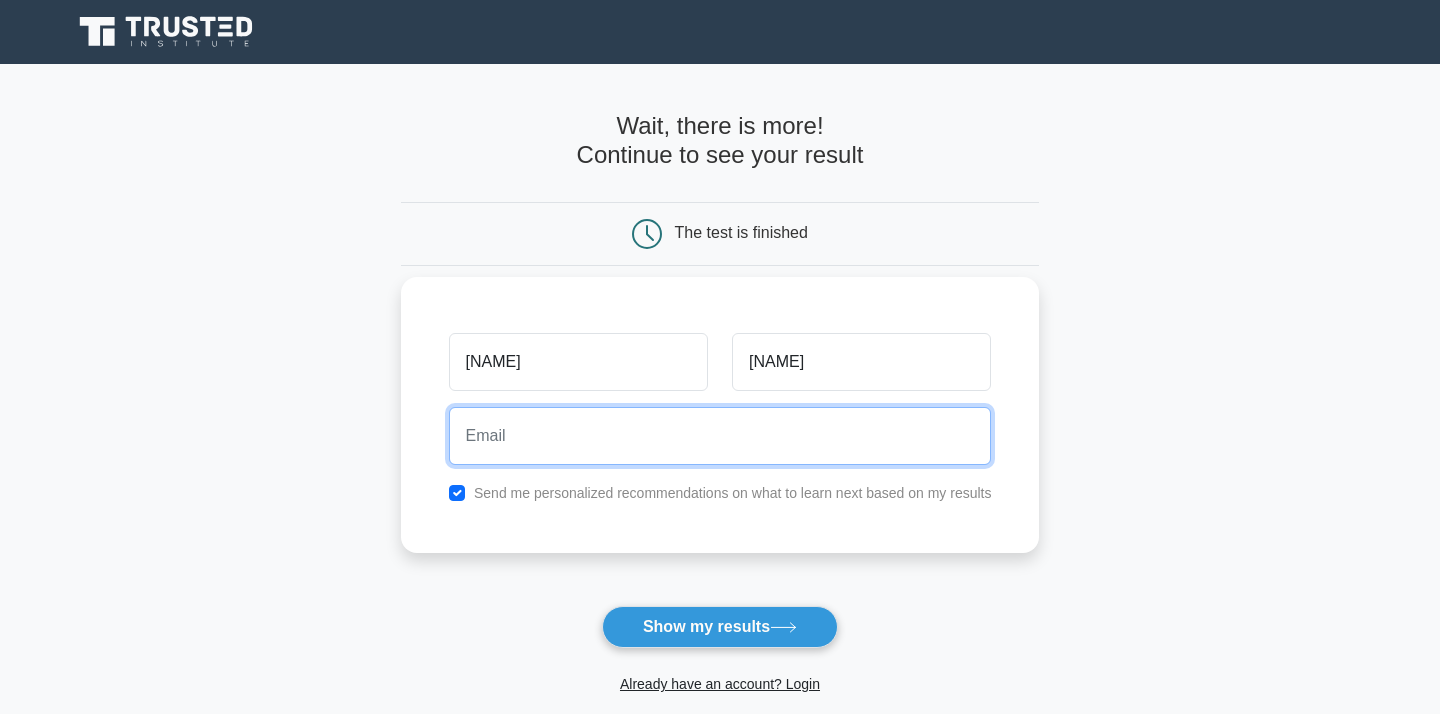 type on "[USERNAME]@[example.com]" 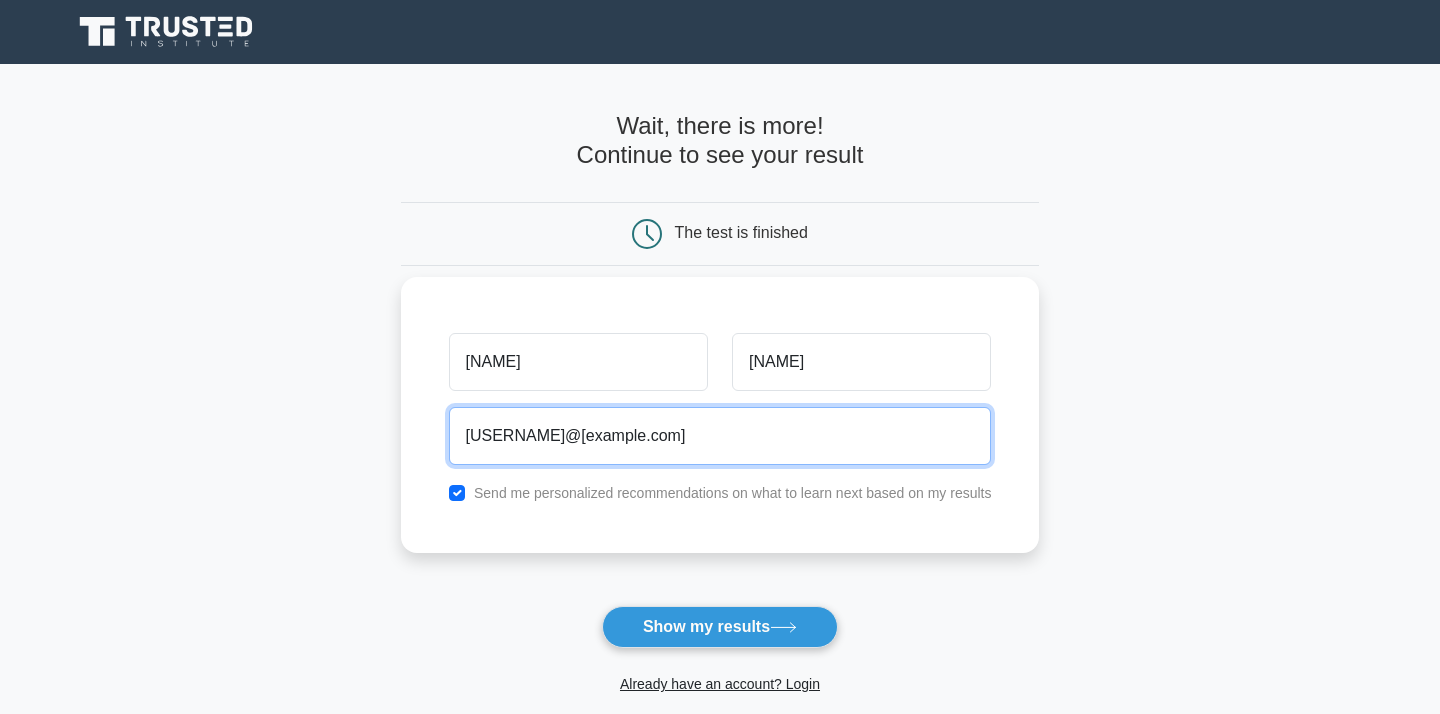 click on "[USERNAME]@[example.com]" at bounding box center (720, 436) 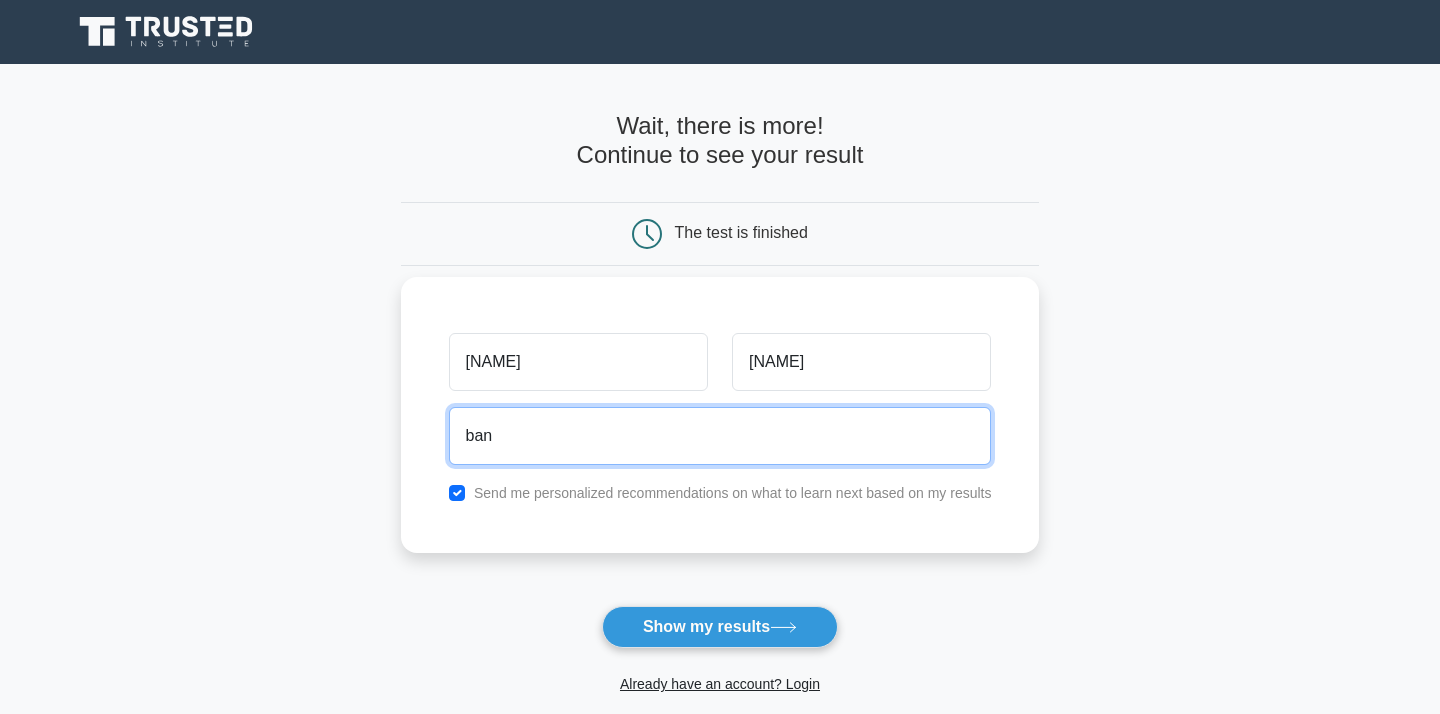 type on "[USERNAME]@[example.com]" 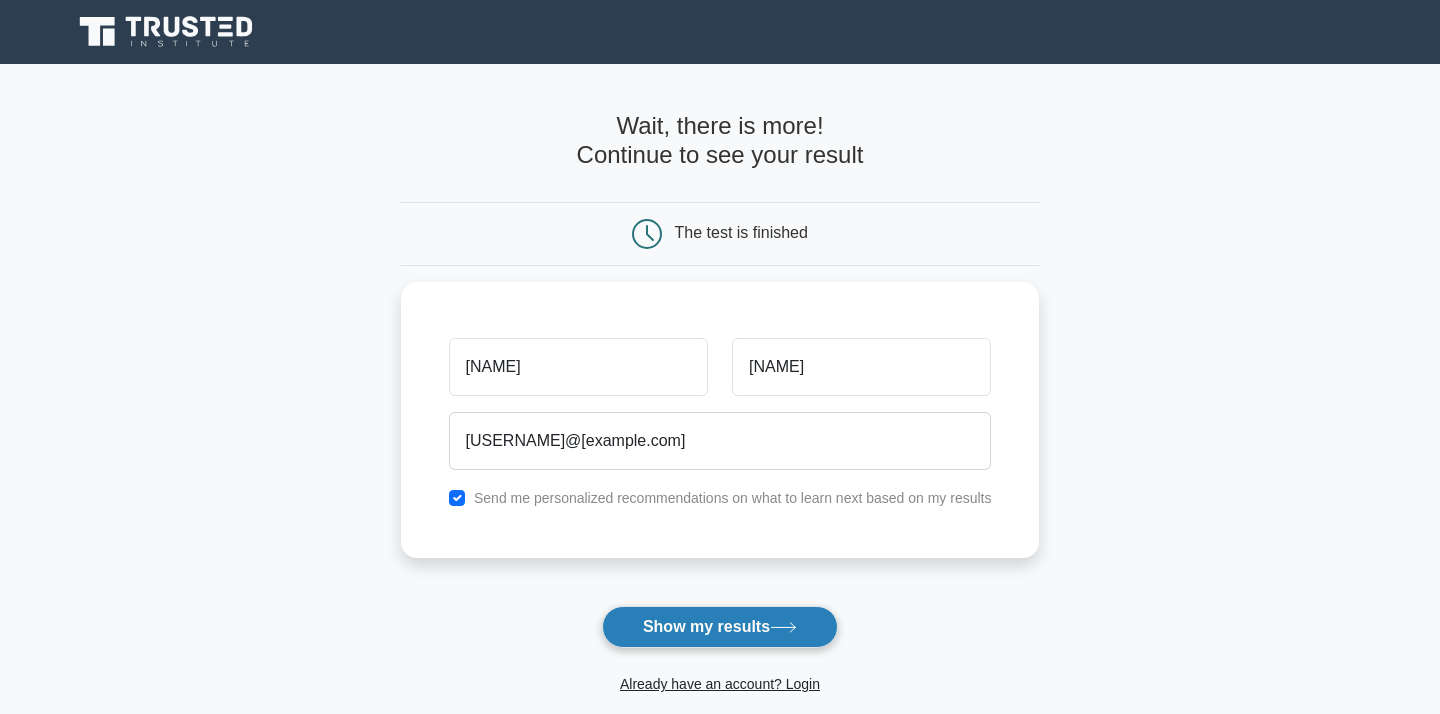 click on "Show my results" at bounding box center (720, 627) 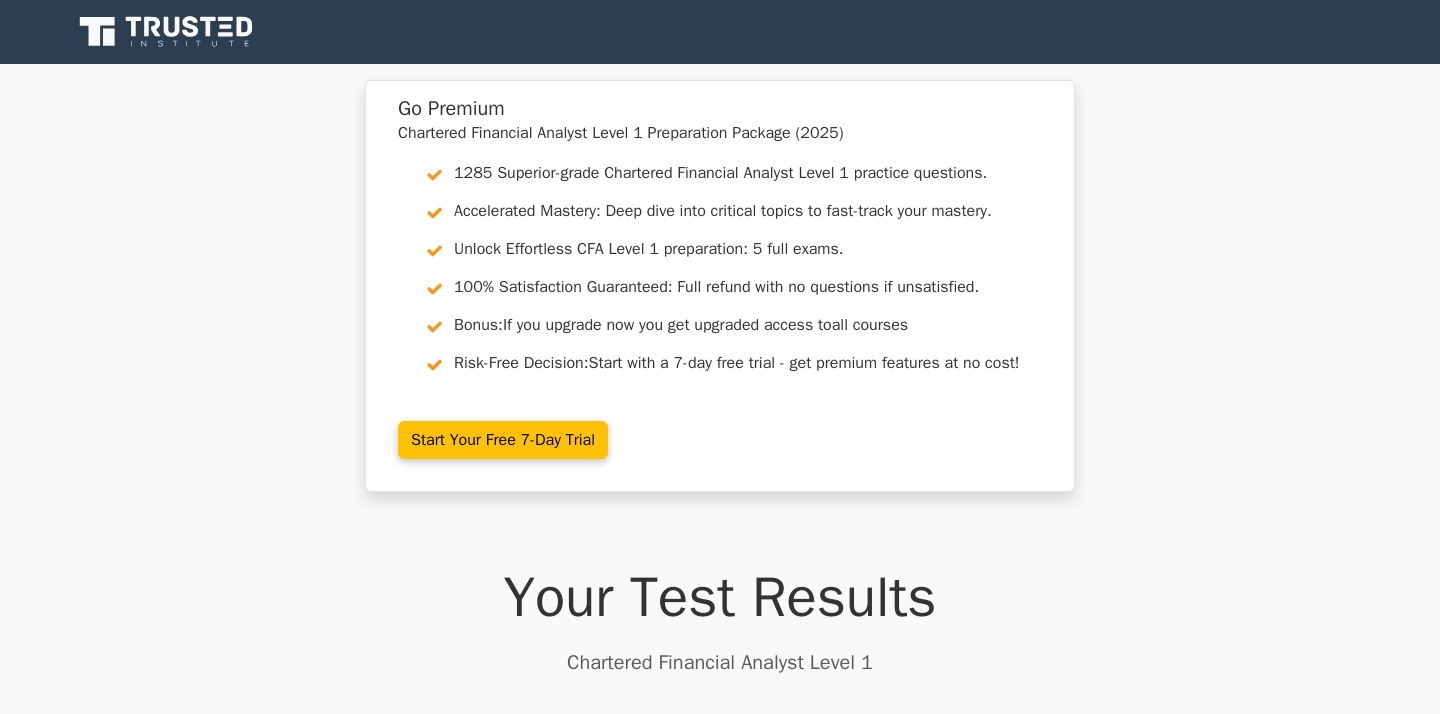 scroll, scrollTop: 0, scrollLeft: 0, axis: both 